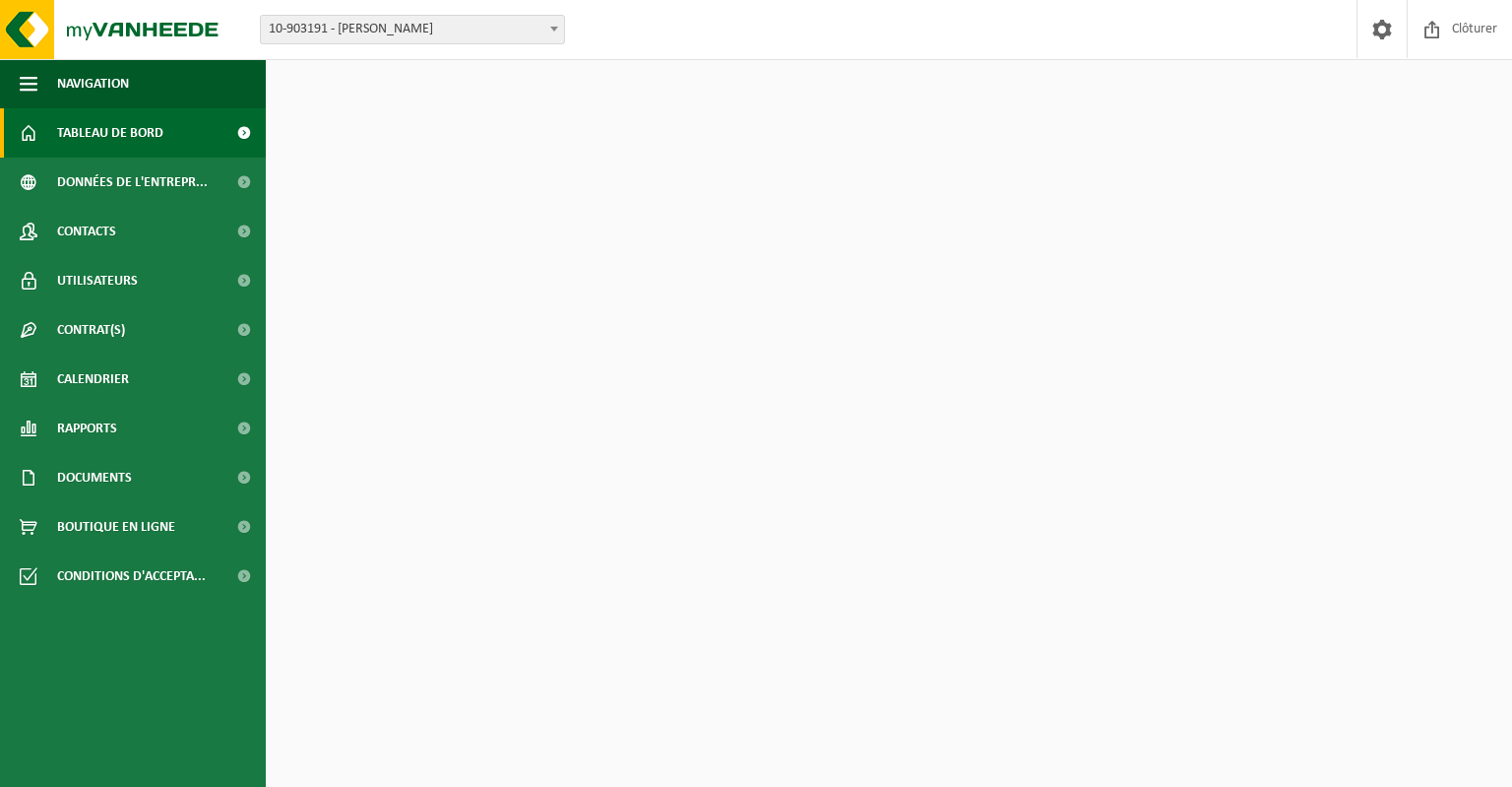 scroll, scrollTop: 0, scrollLeft: 0, axis: both 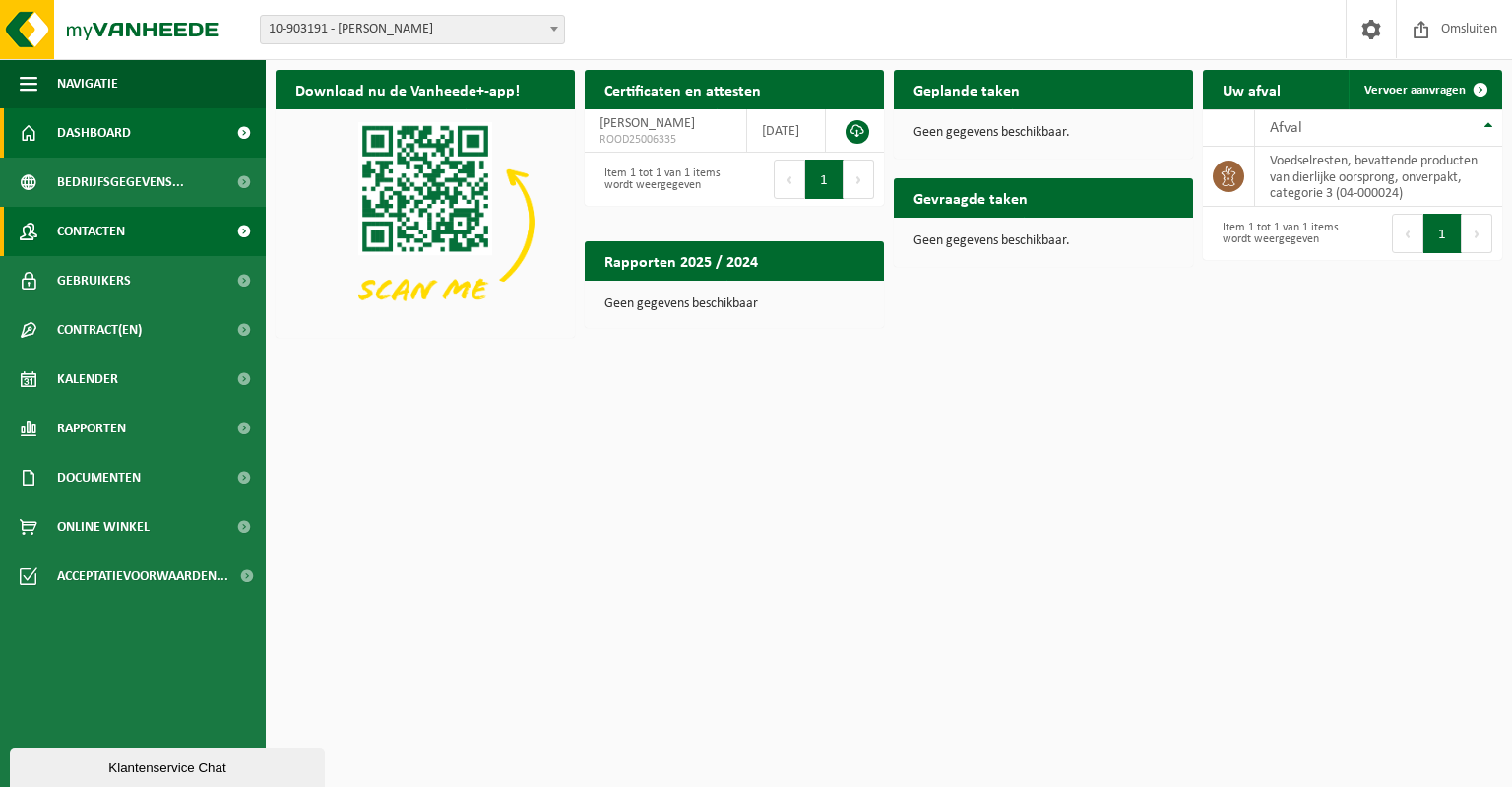 click on "Contacten" at bounding box center [91, 231] 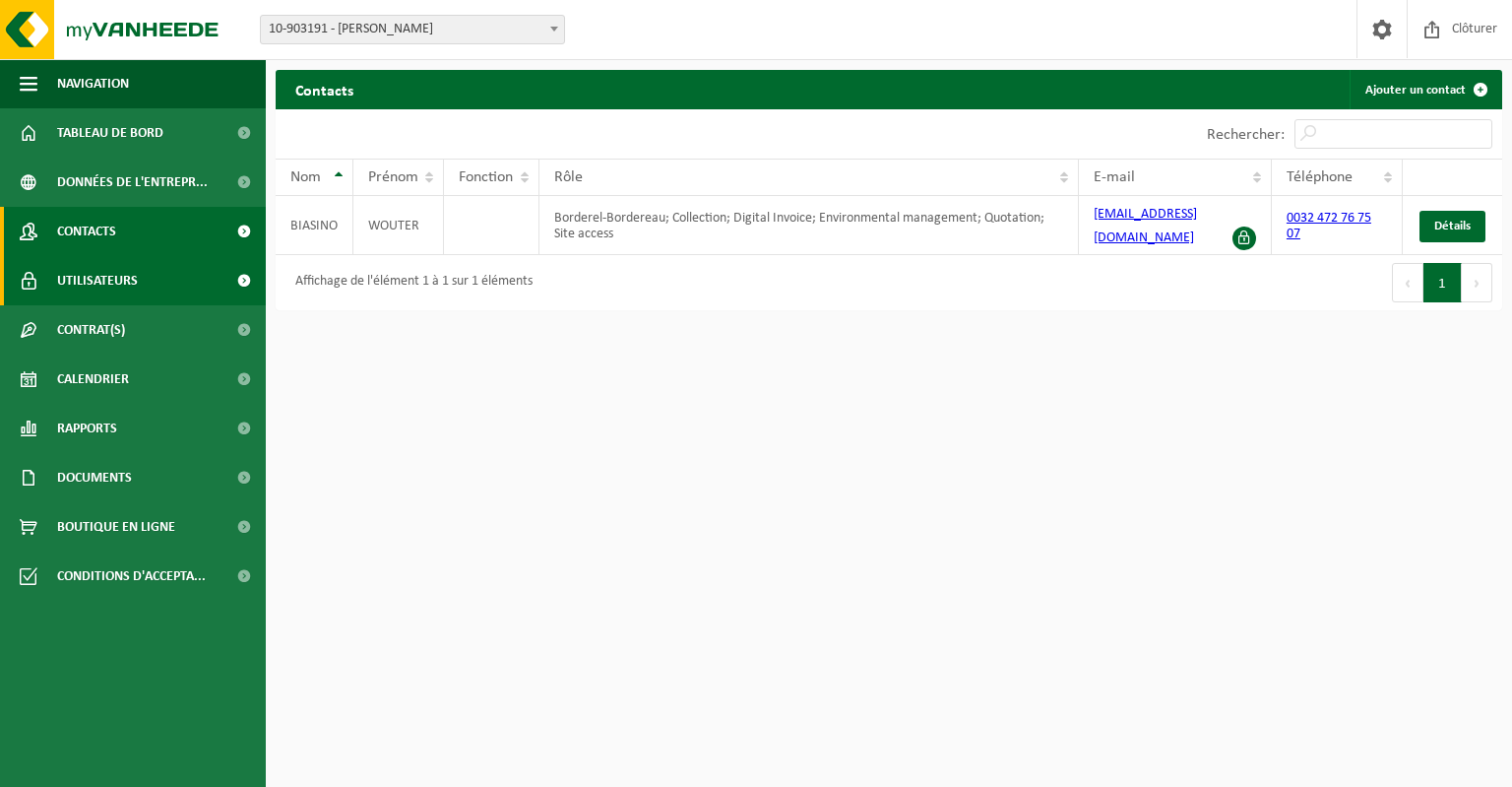 scroll, scrollTop: 0, scrollLeft: 0, axis: both 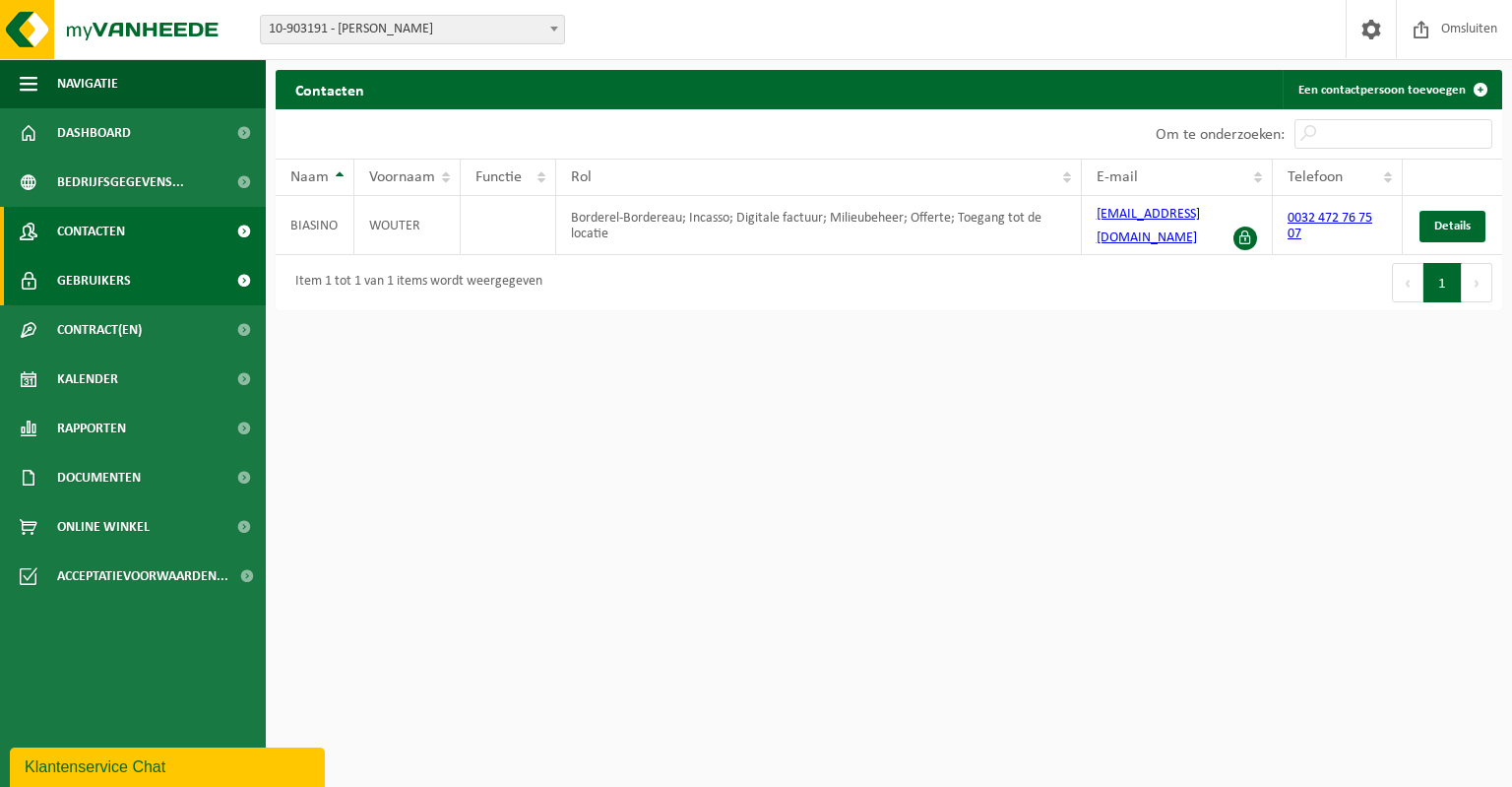 click on "Gebruikers" at bounding box center (133, 281) 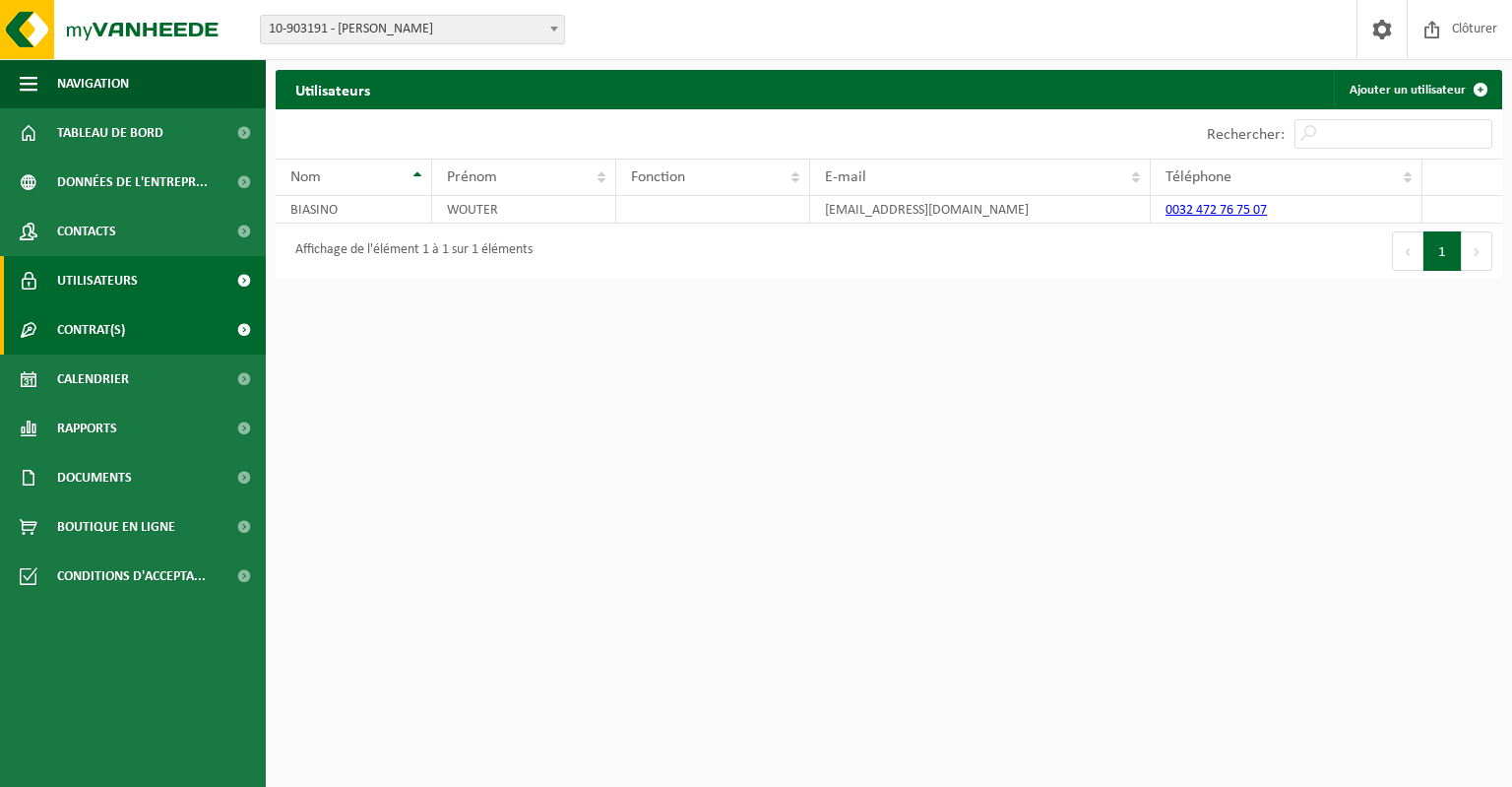 scroll, scrollTop: 0, scrollLeft: 0, axis: both 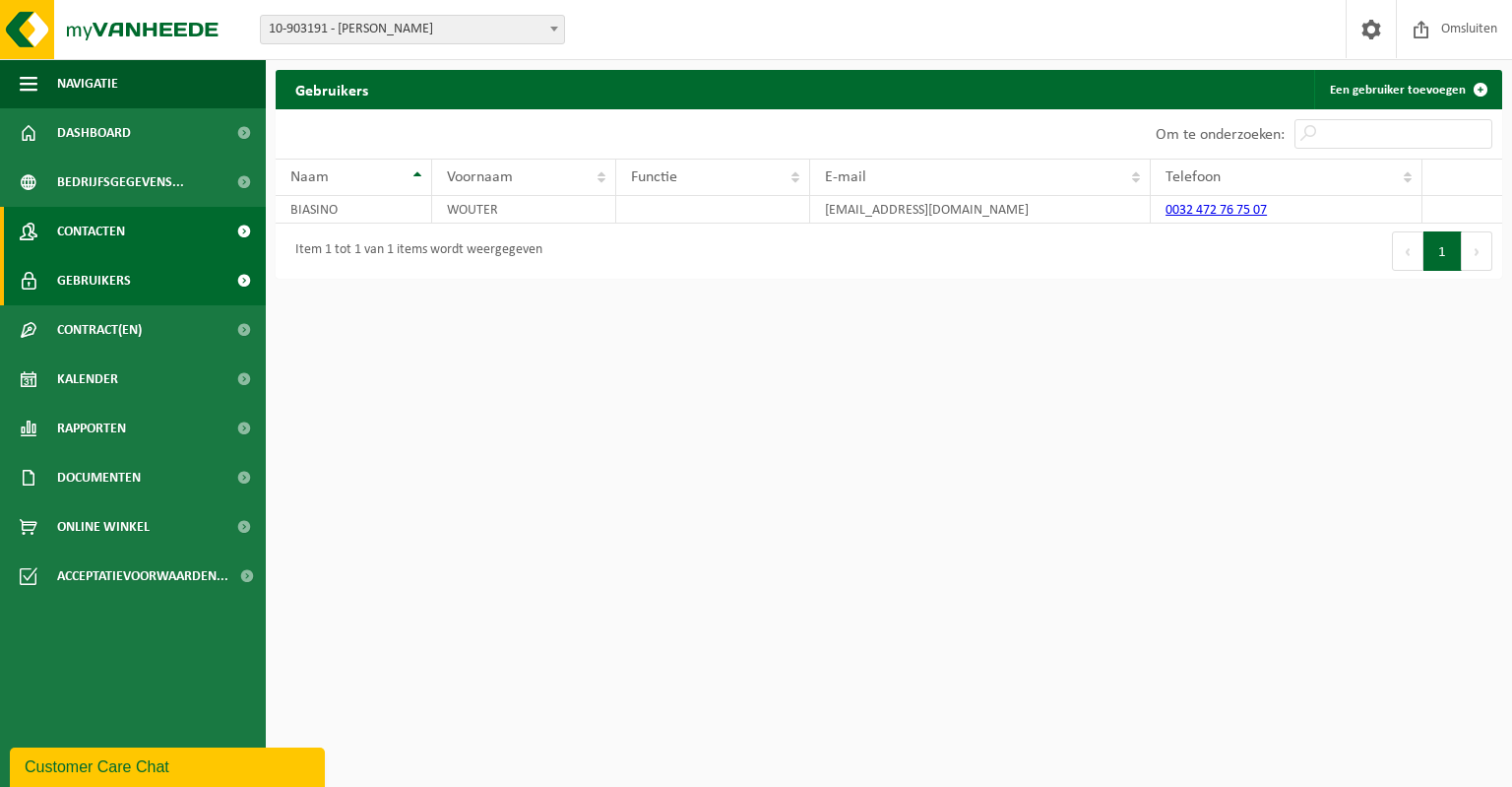 click on "Contacten" at bounding box center (91, 231) 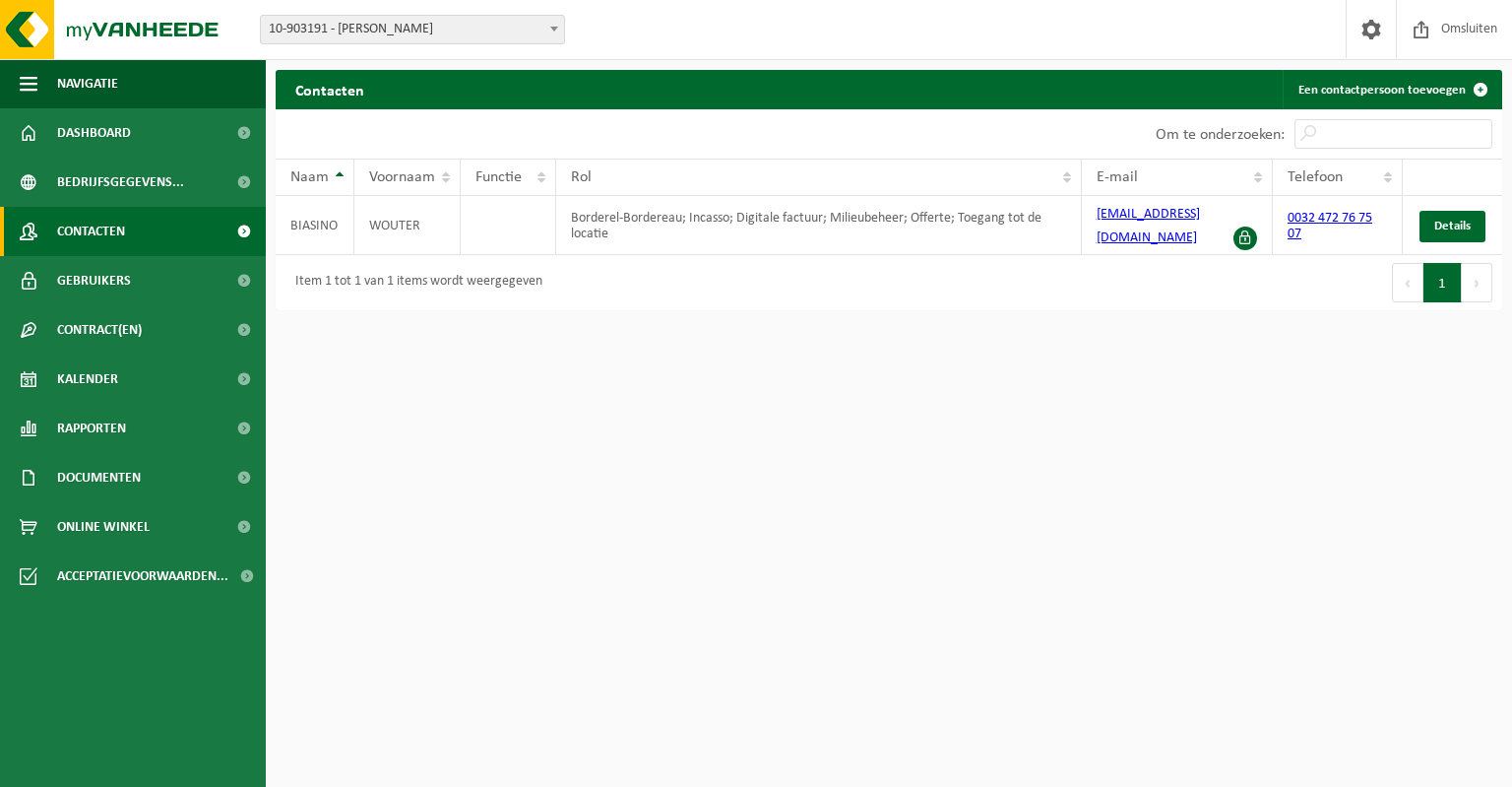 scroll, scrollTop: 0, scrollLeft: 0, axis: both 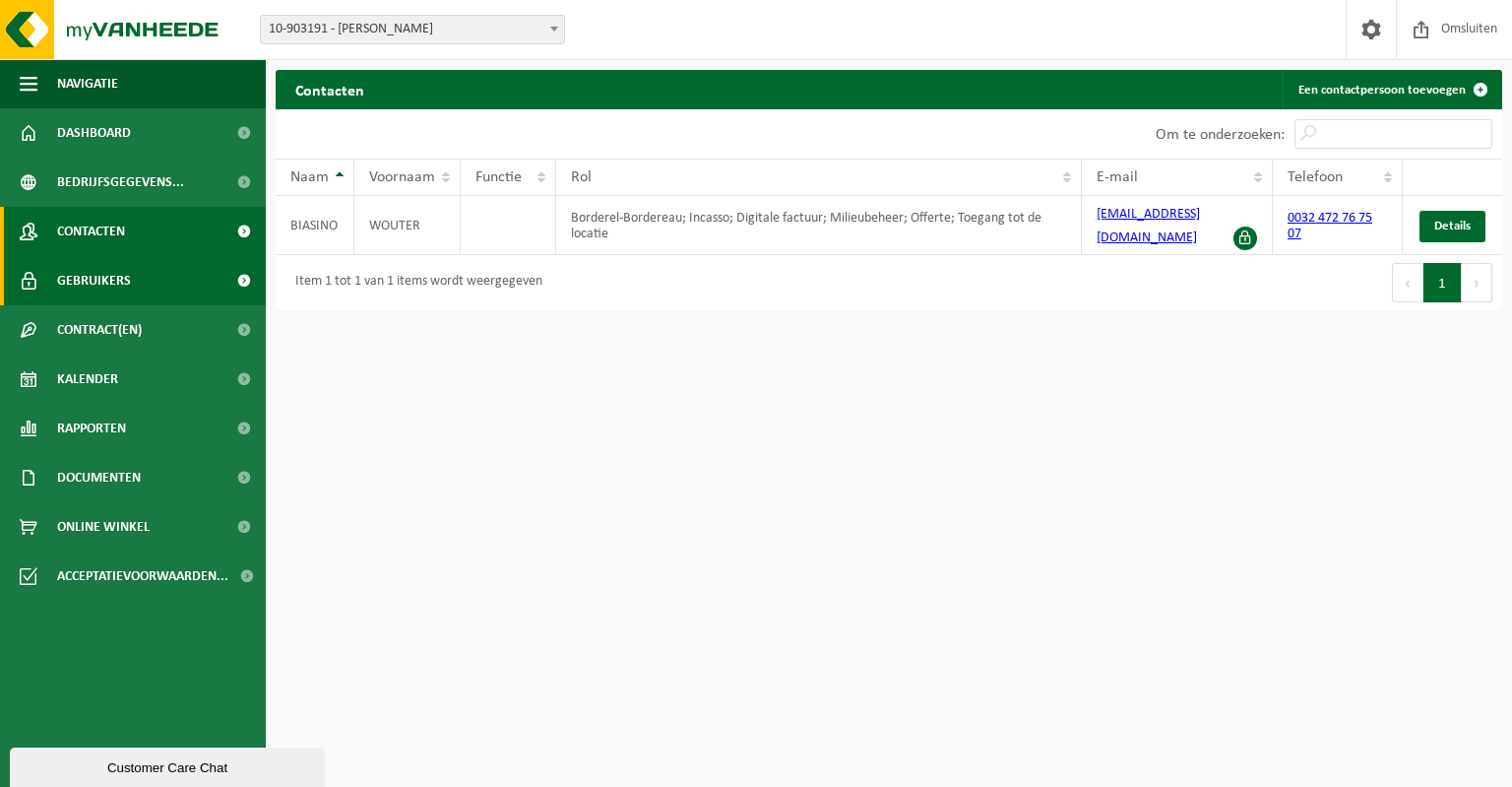 click on "Gebruikers" at bounding box center (133, 281) 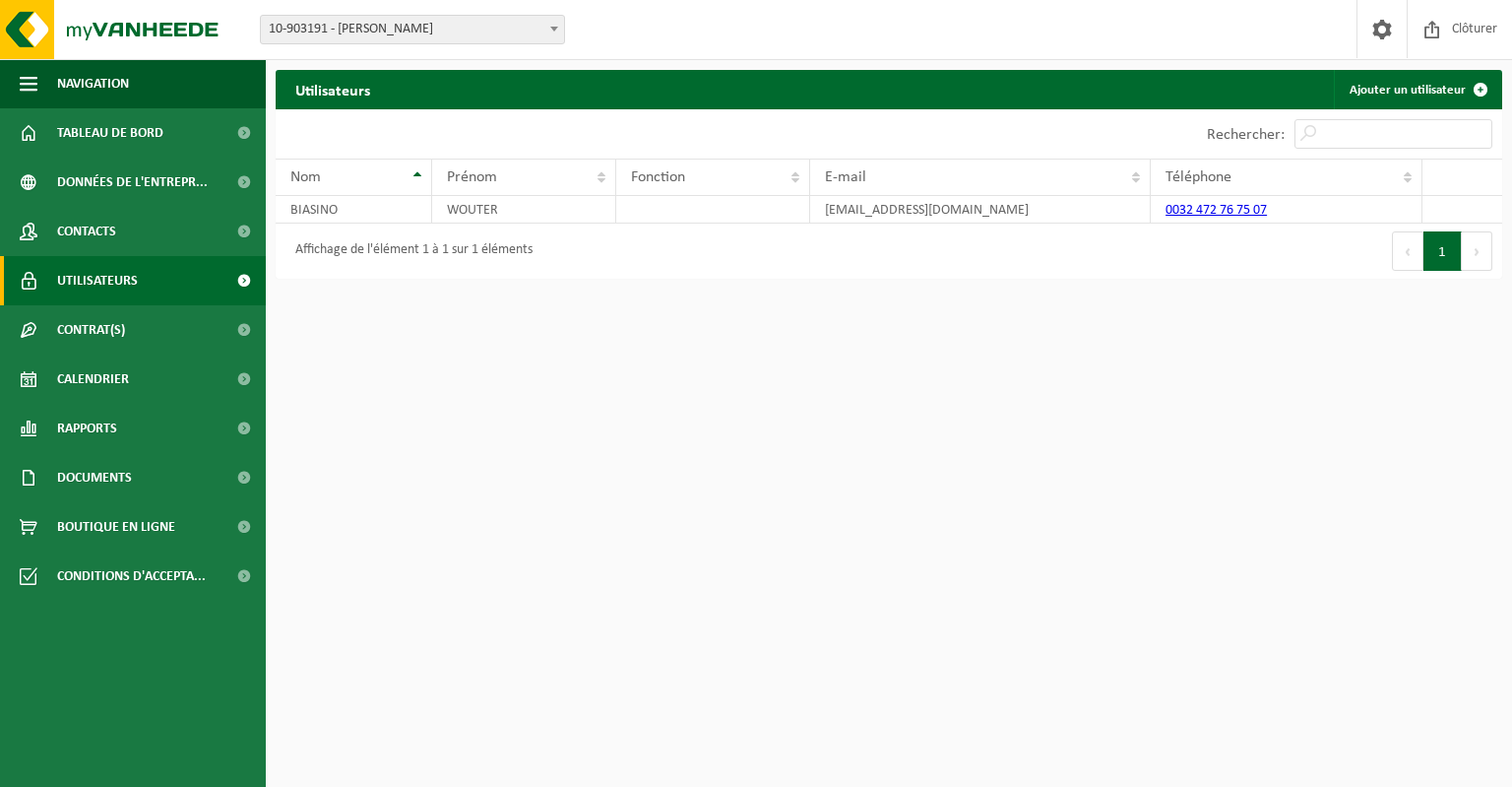 scroll, scrollTop: 0, scrollLeft: 0, axis: both 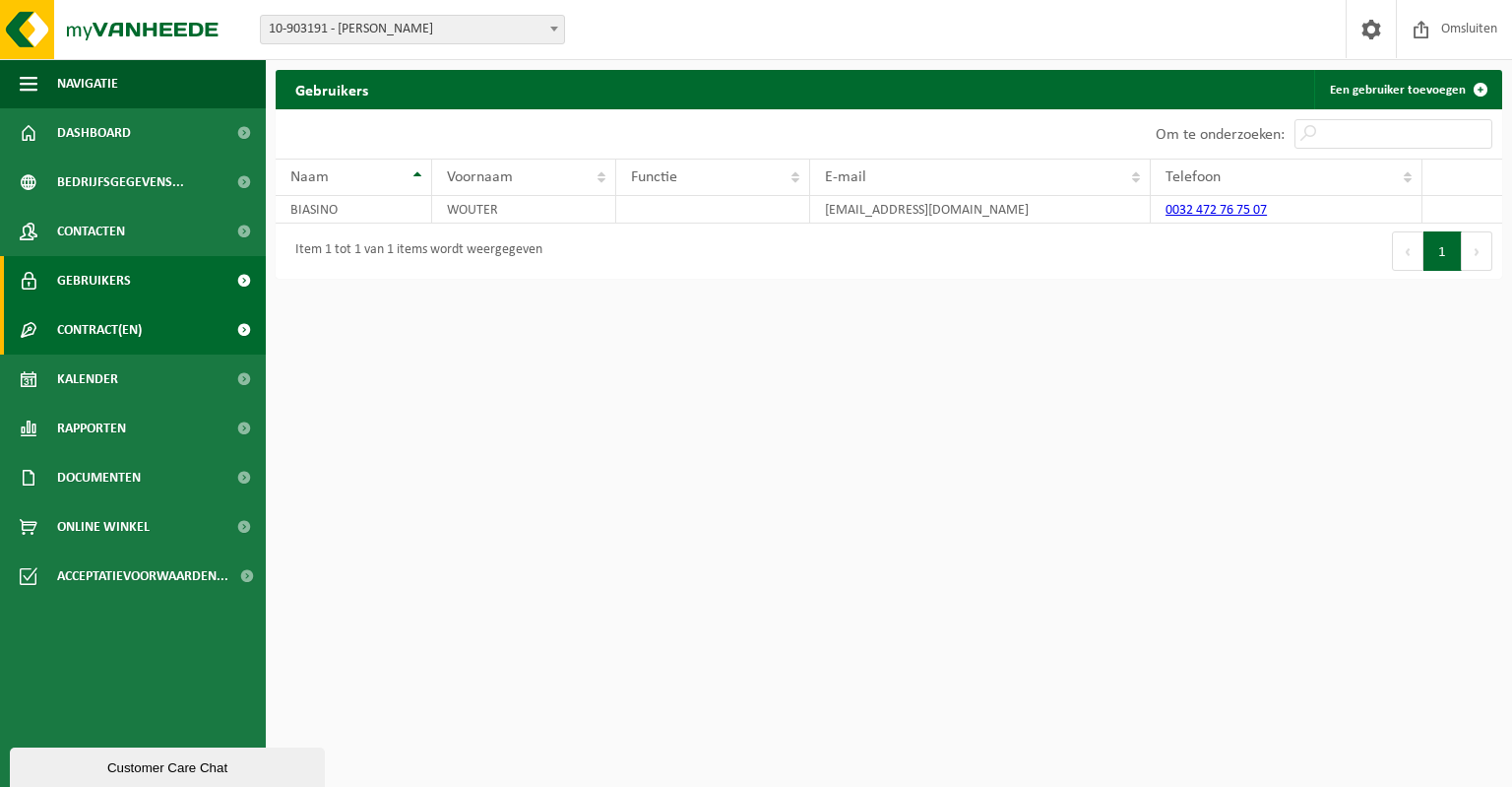 click on "Contract(en)" at bounding box center (99, 330) 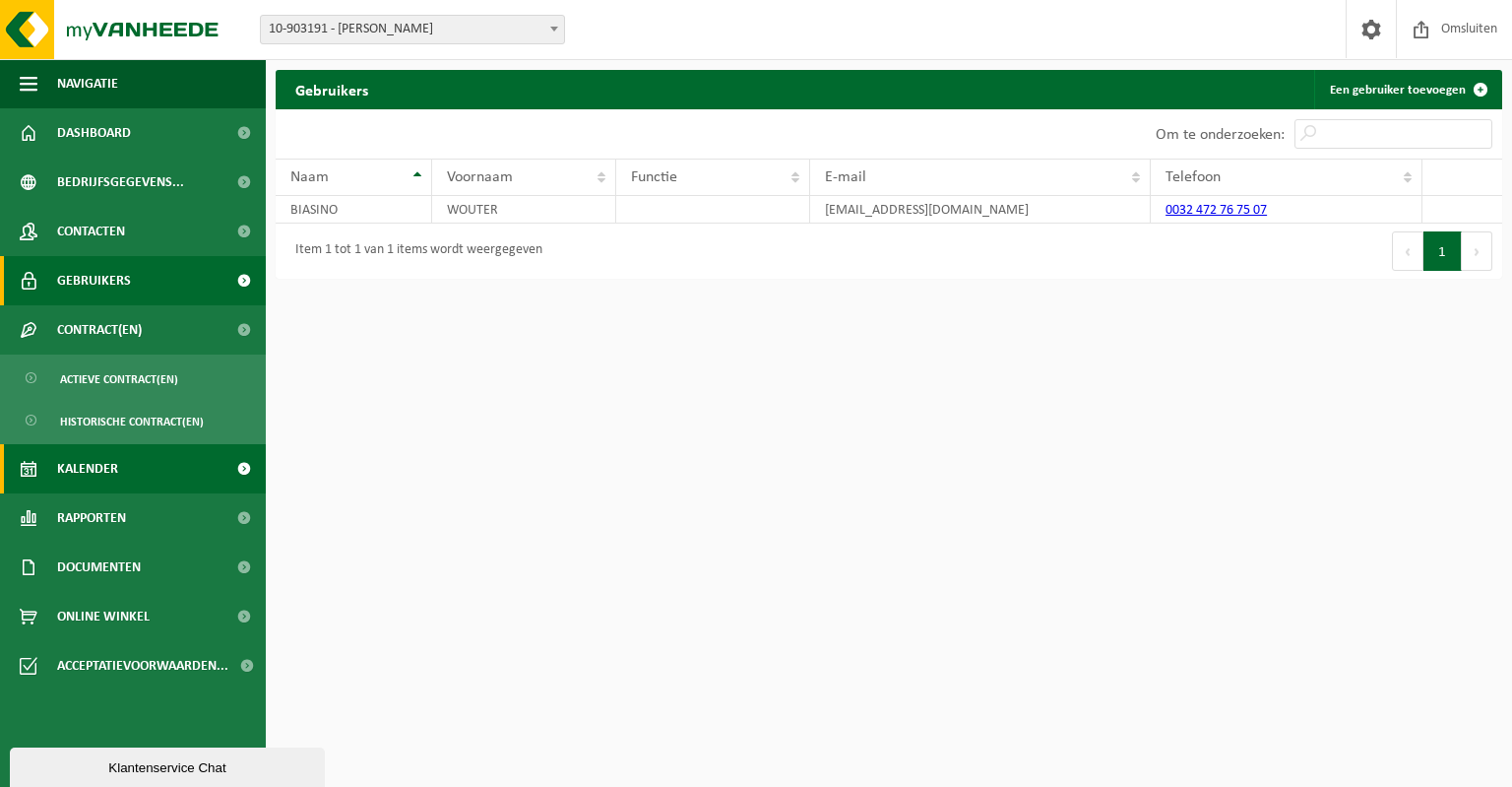 click on "Kalender" at bounding box center [133, 469] 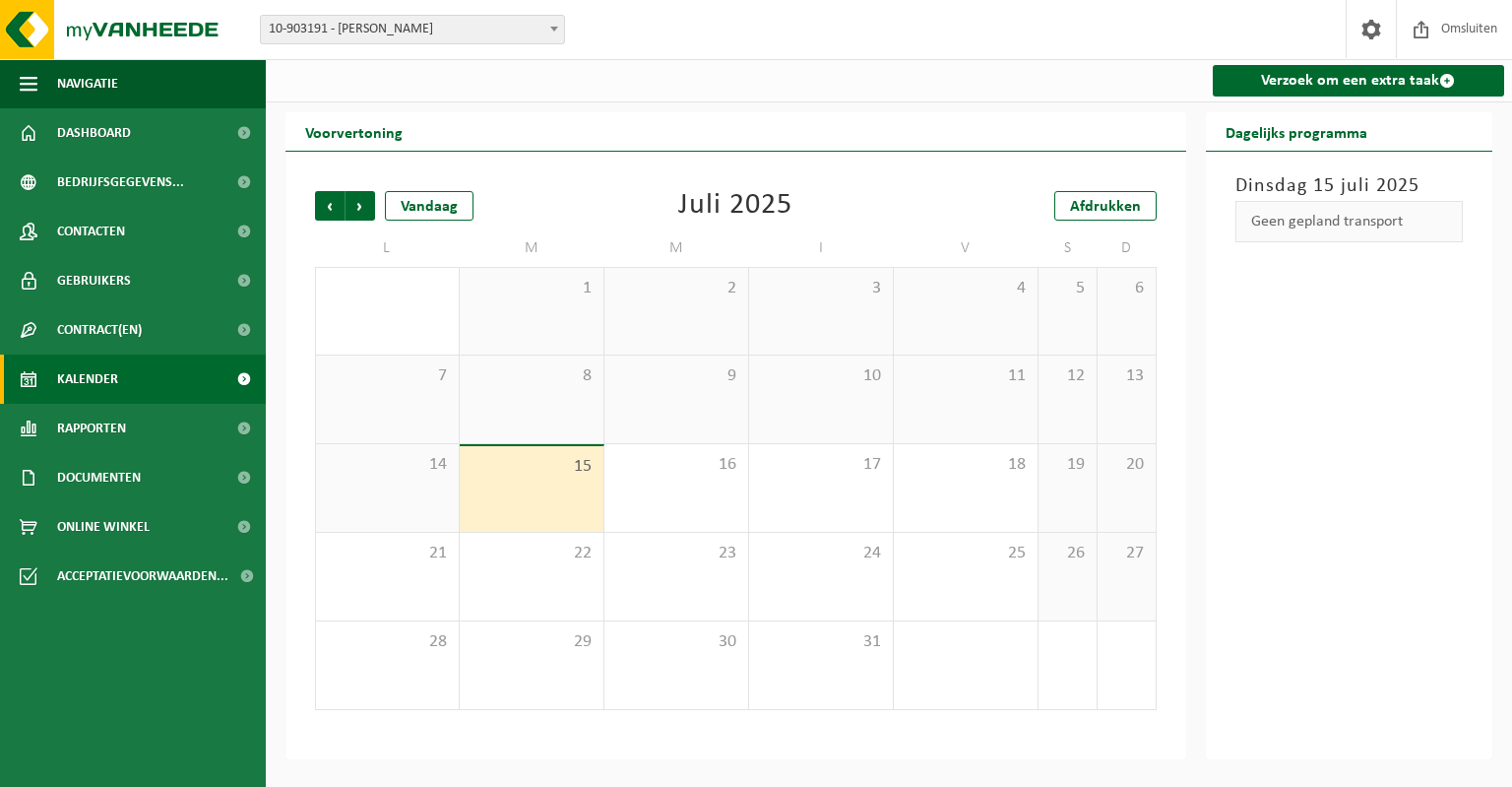 scroll, scrollTop: 0, scrollLeft: 0, axis: both 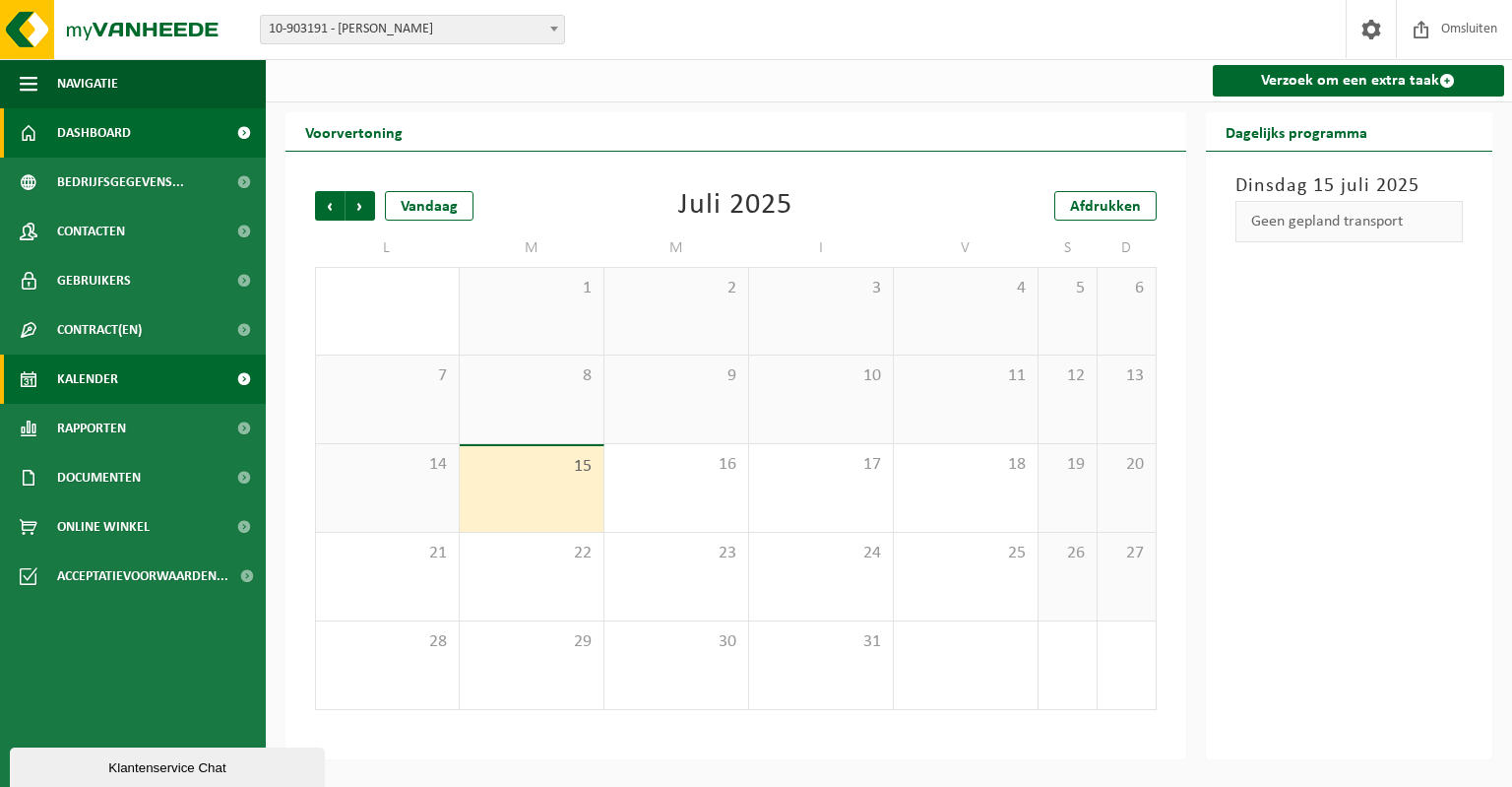 click on "Dashboard" at bounding box center (94, 133) 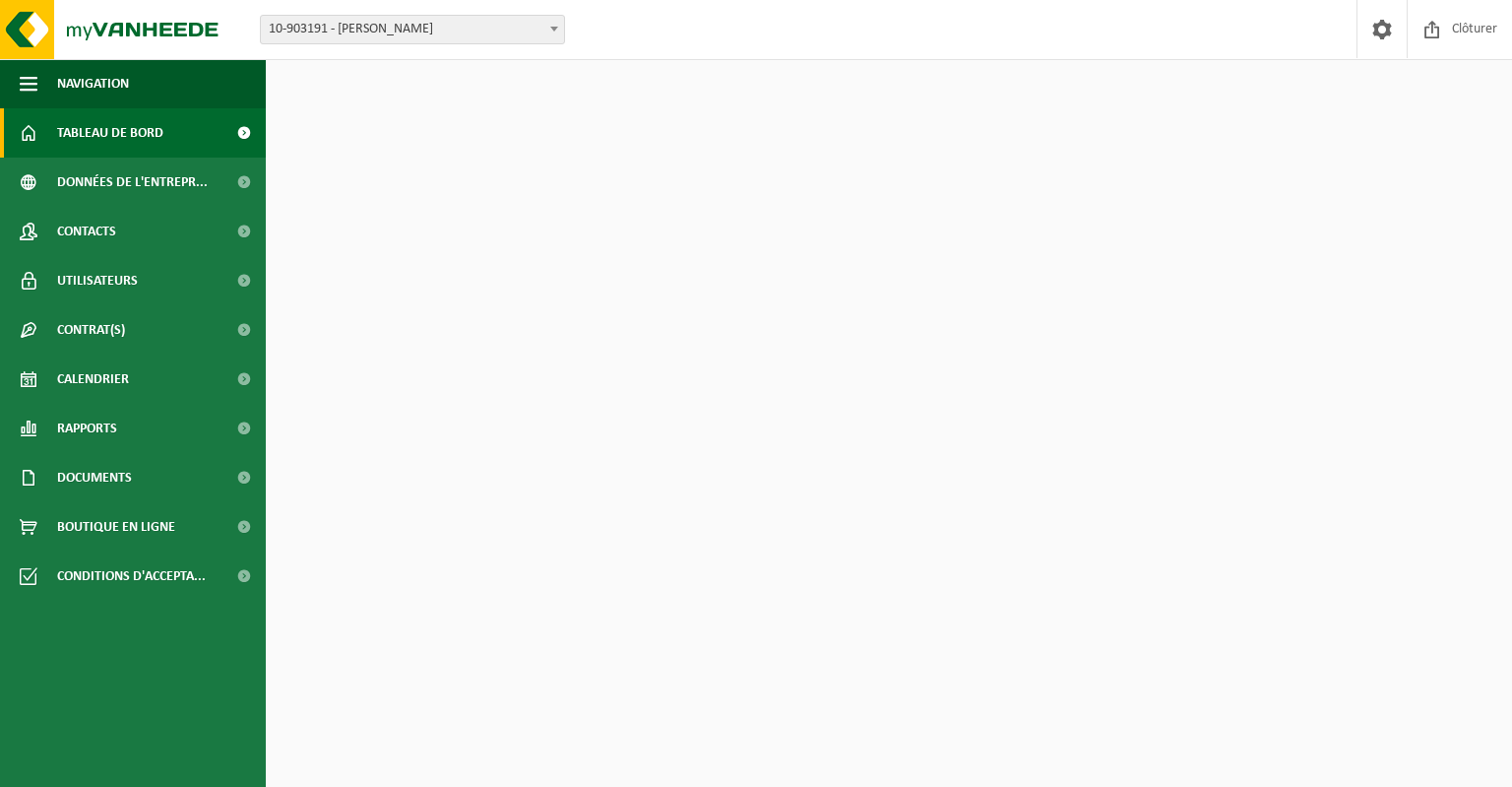 scroll, scrollTop: 0, scrollLeft: 0, axis: both 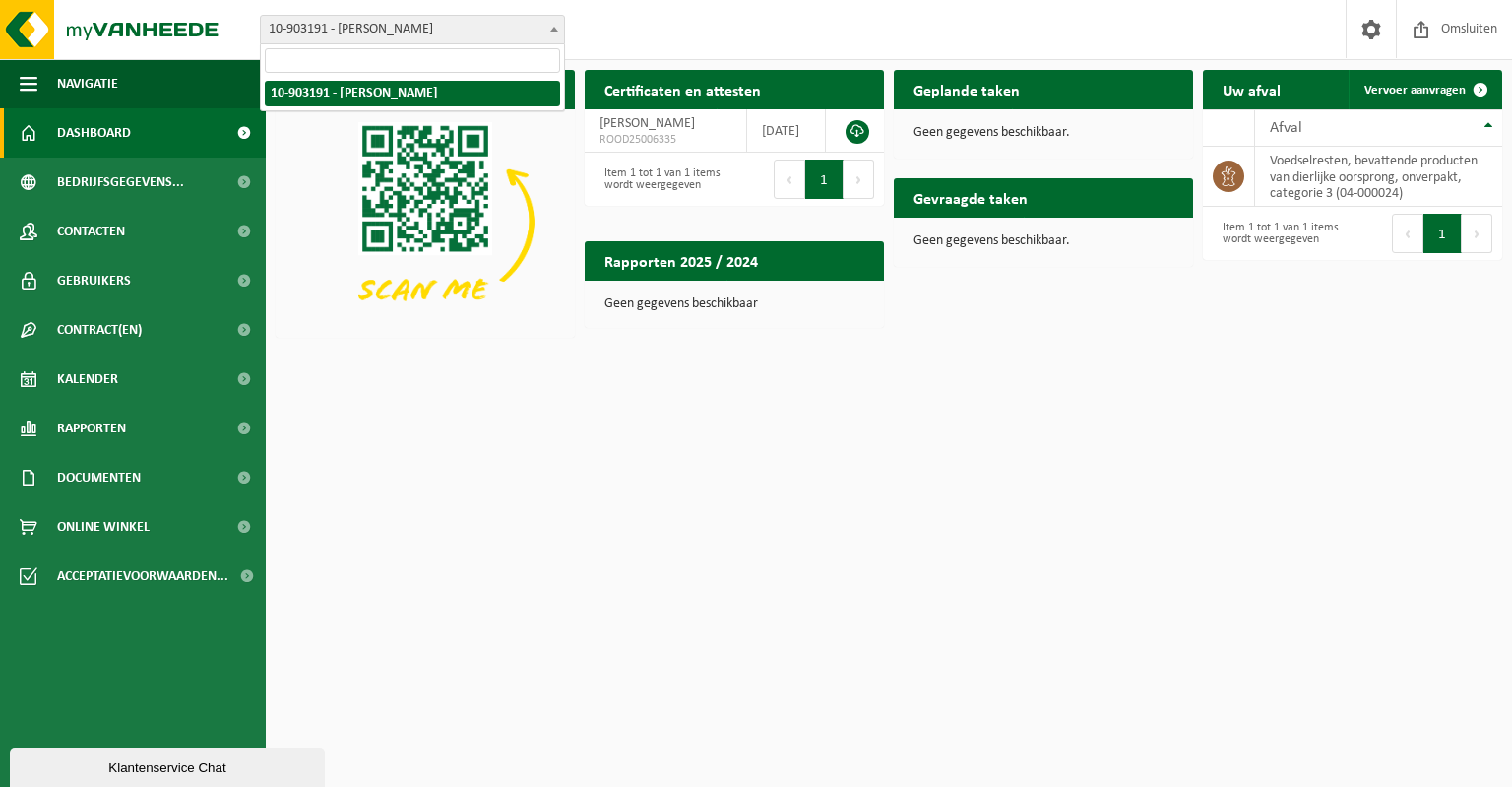 click on "10-903191 - [PERSON_NAME]" at bounding box center [350, 29] 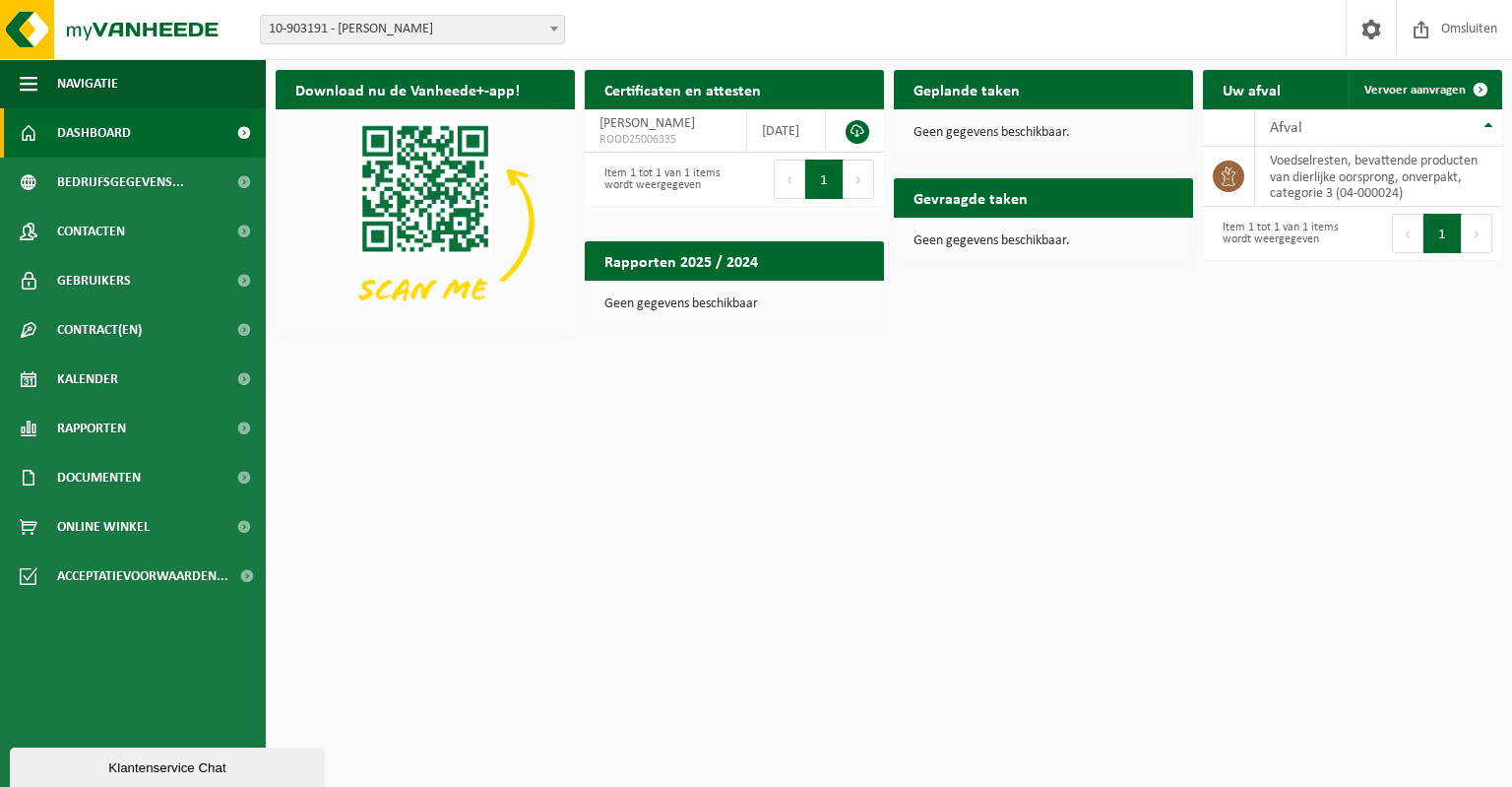 click on "Locatie:       10-903191 - [PERSON_NAME]   10-903191 - [PERSON_NAME]               Omsluiten                     Navigatie                       Omsluiten                 Dashboard               Bedrijfsgegevens...               Contacten               Gebruikers               Contract(en)               Actieve contract(en)             Historische contract(en)                 Kalender               Rapporten               In grafische vorm             In lijstvorm                 Documenten               Facturen             Documenten                 Online winkel               Acceptatievoorwaarden...                                         Download nu de Vanheede+-app!       Verbergen                           Certificaten en attesten       Bekijk uw certificaten             [PERSON_NAME] DELEYE - LUINGNE ROOD25006335 [DATE] Item 1 tot 1 van 1 items wordt weergegeven Eerst Vorig 1 Volgend Laatst" at bounding box center (756, 393) 